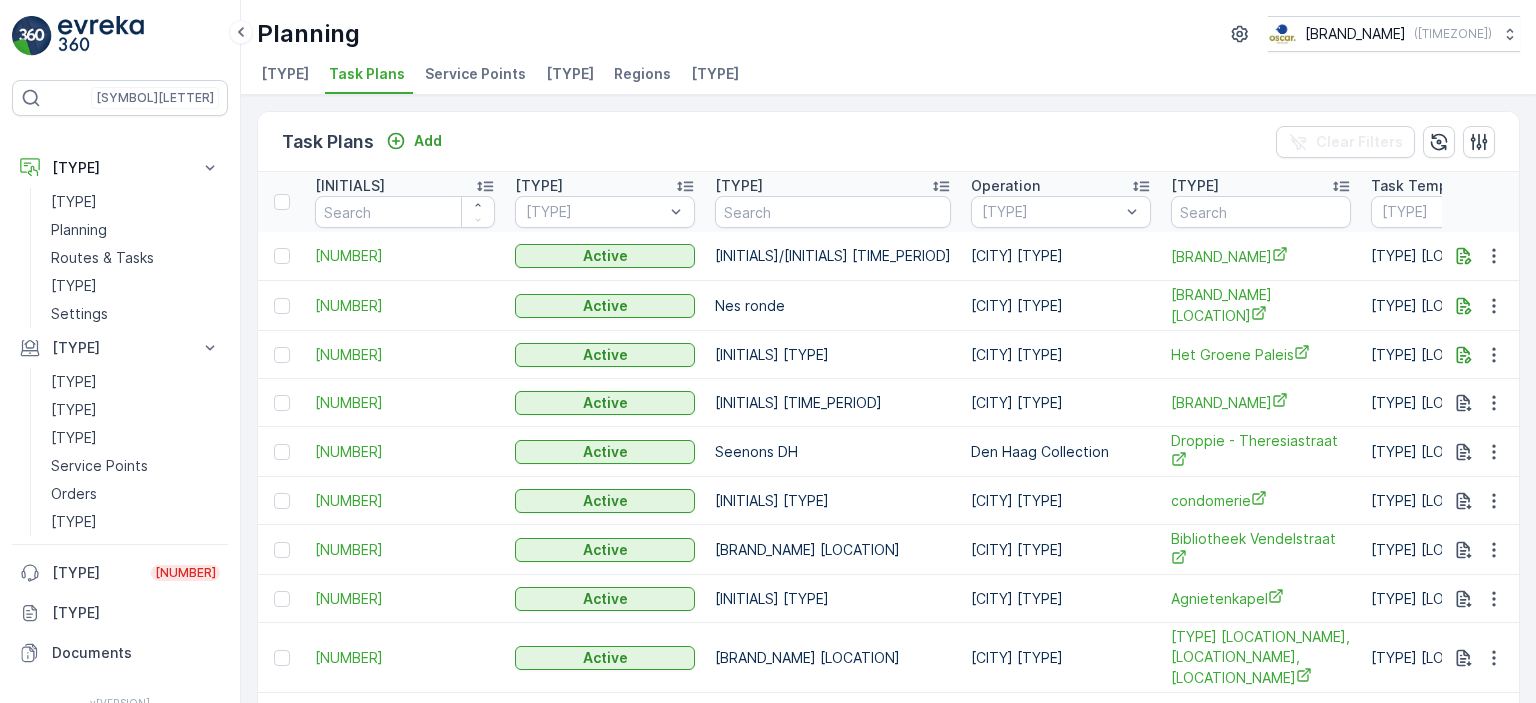 scroll, scrollTop: 0, scrollLeft: 0, axis: both 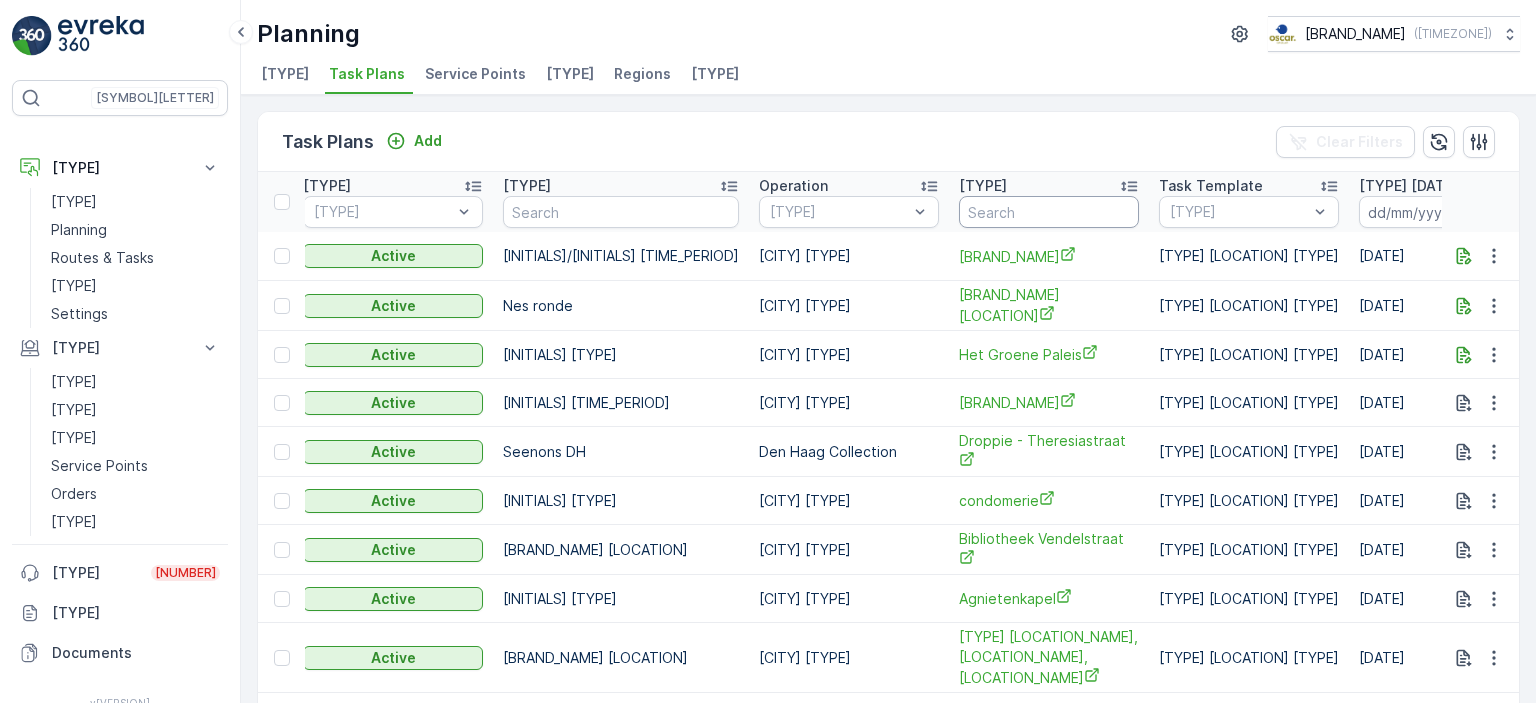 click at bounding box center (1049, 212) 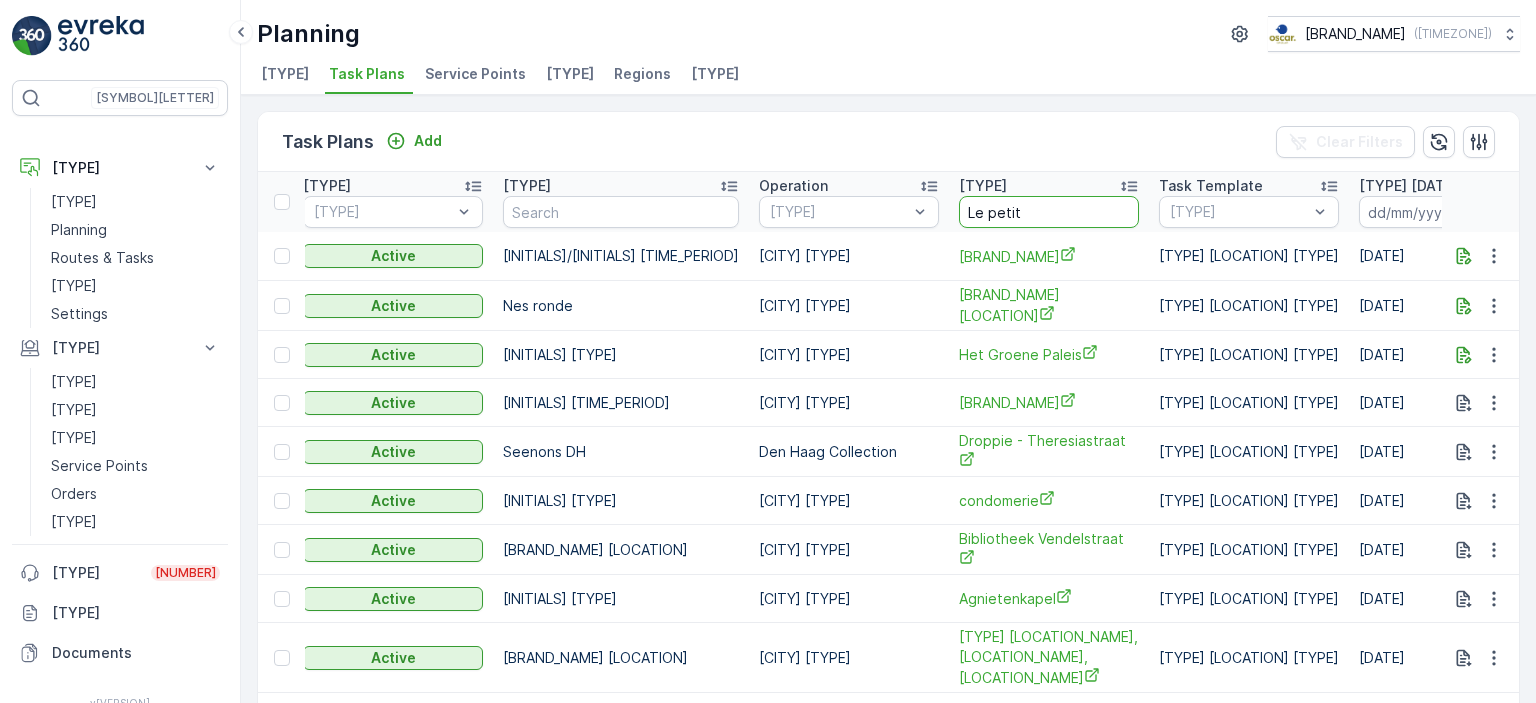 type on "Le petit" 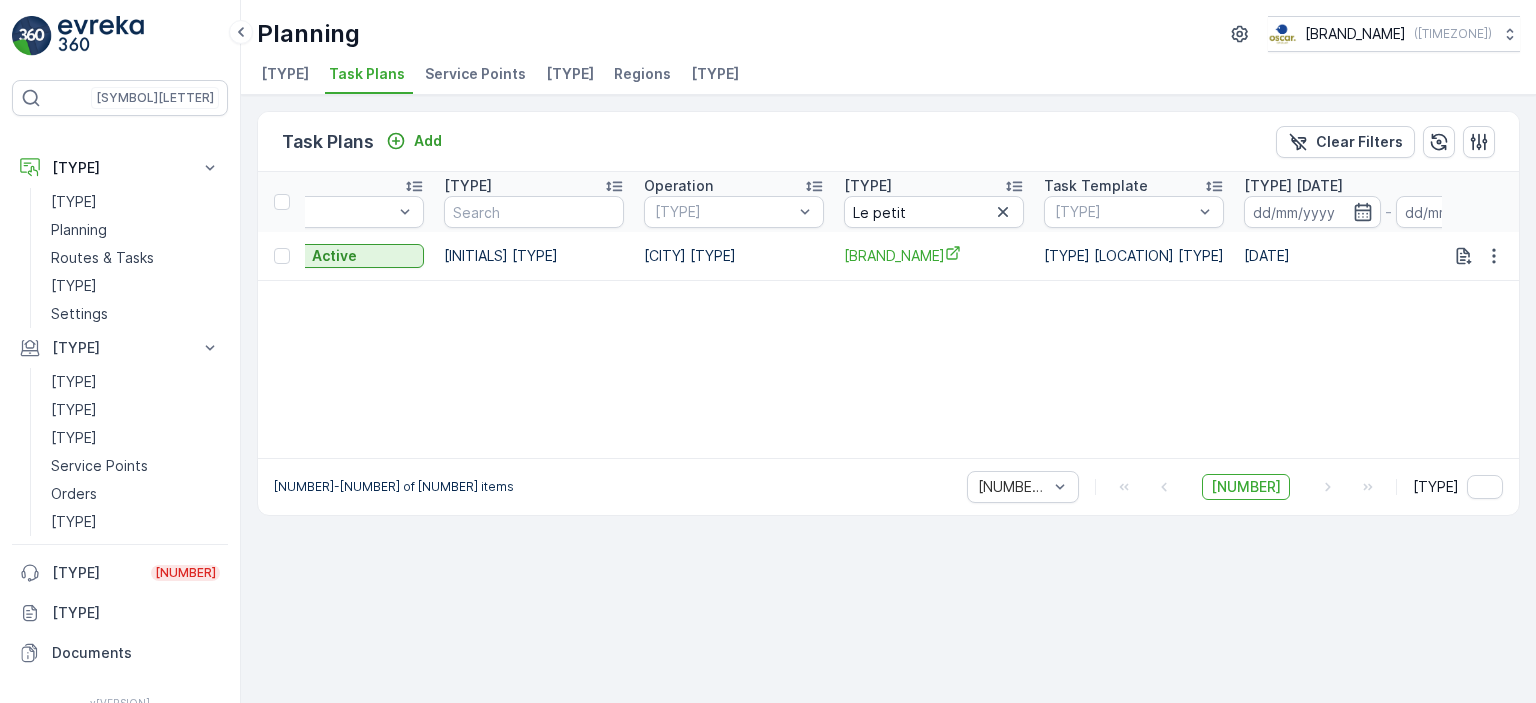scroll, scrollTop: 0, scrollLeft: 272, axis: horizontal 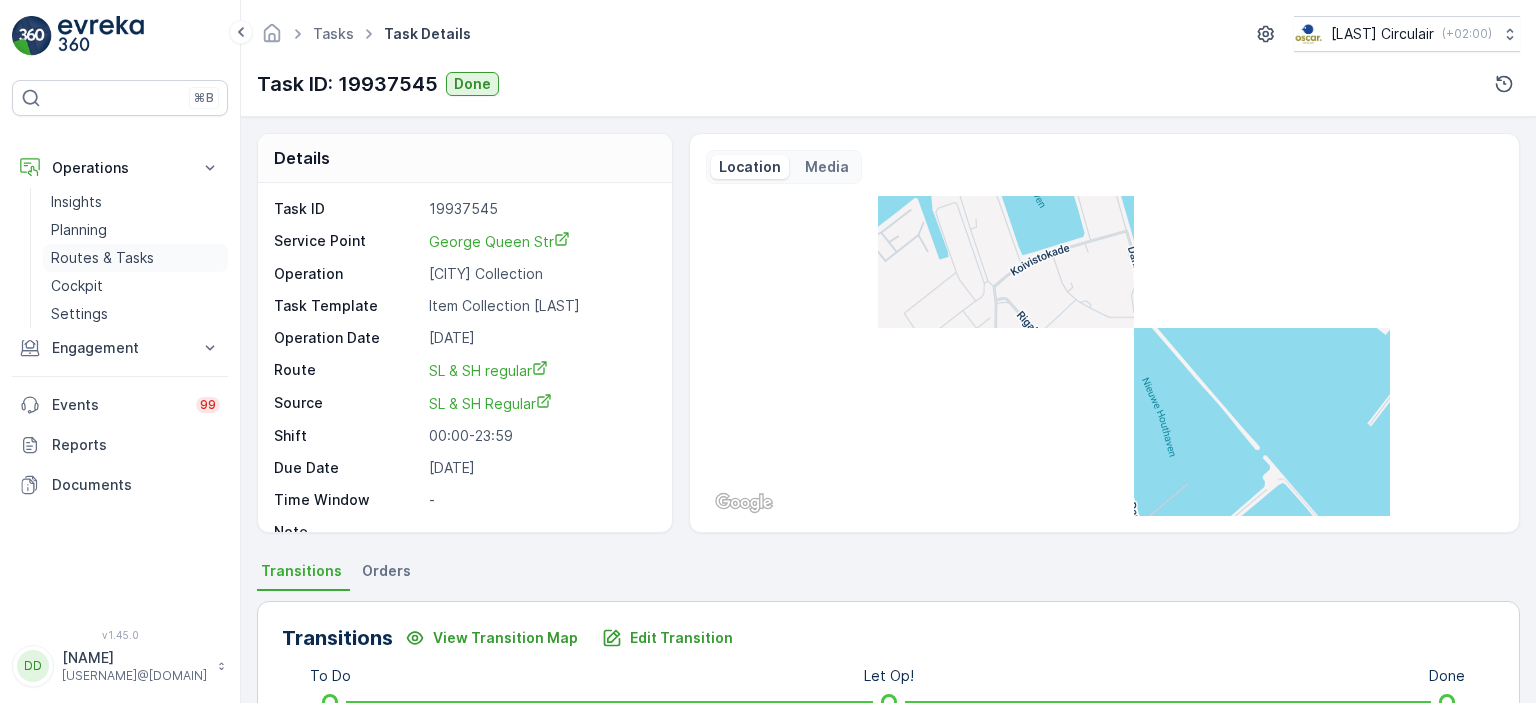 click on "Routes & Tasks" at bounding box center [102, 258] 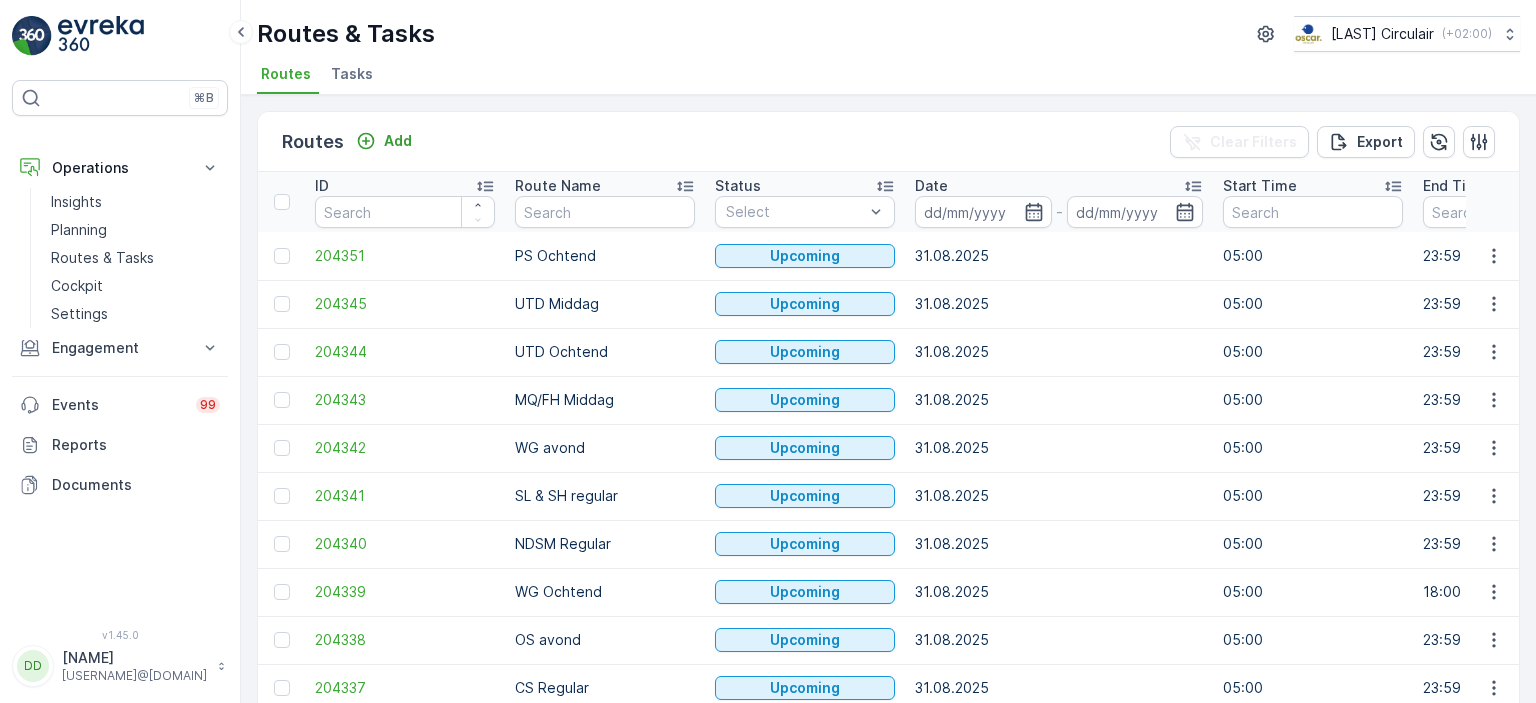 click on "Tasks" at bounding box center (352, 74) 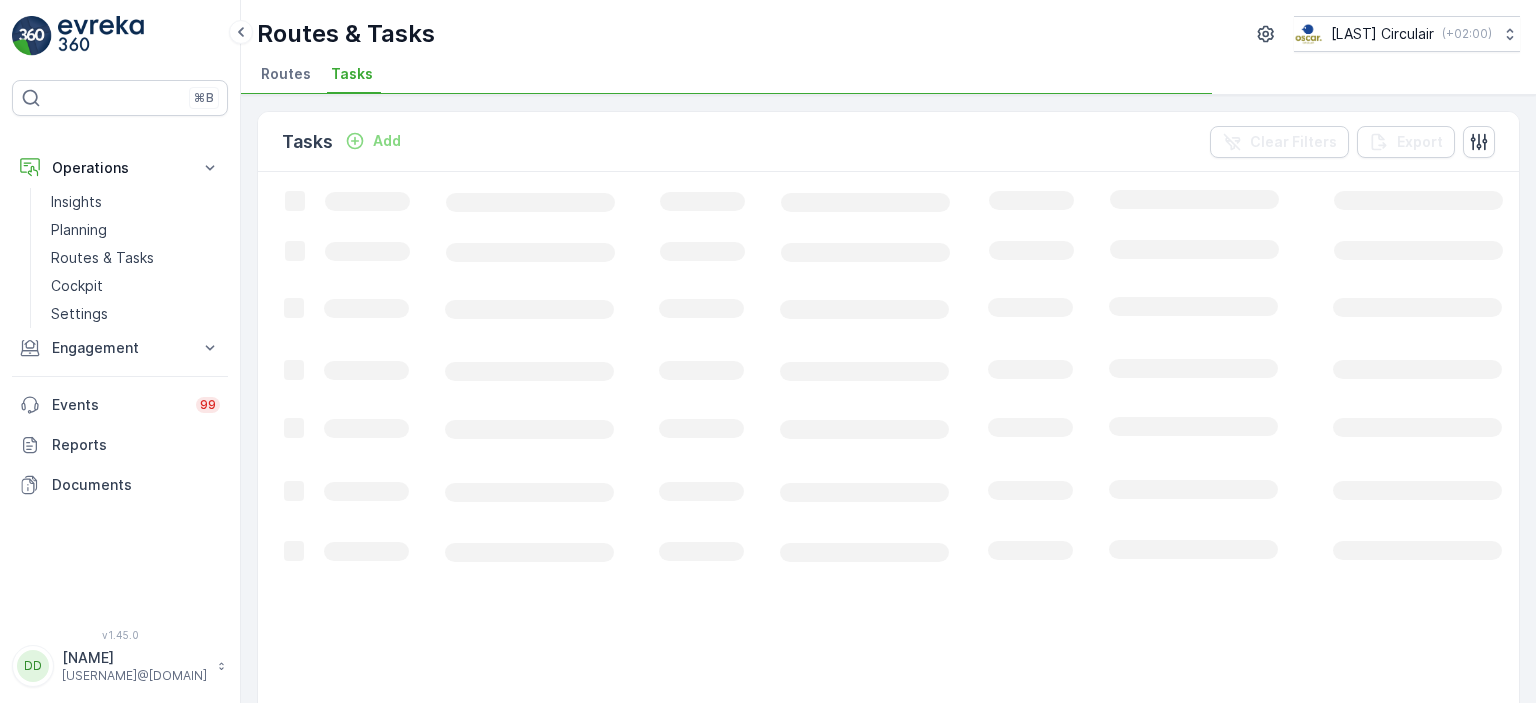 click on "Tasks" at bounding box center [352, 74] 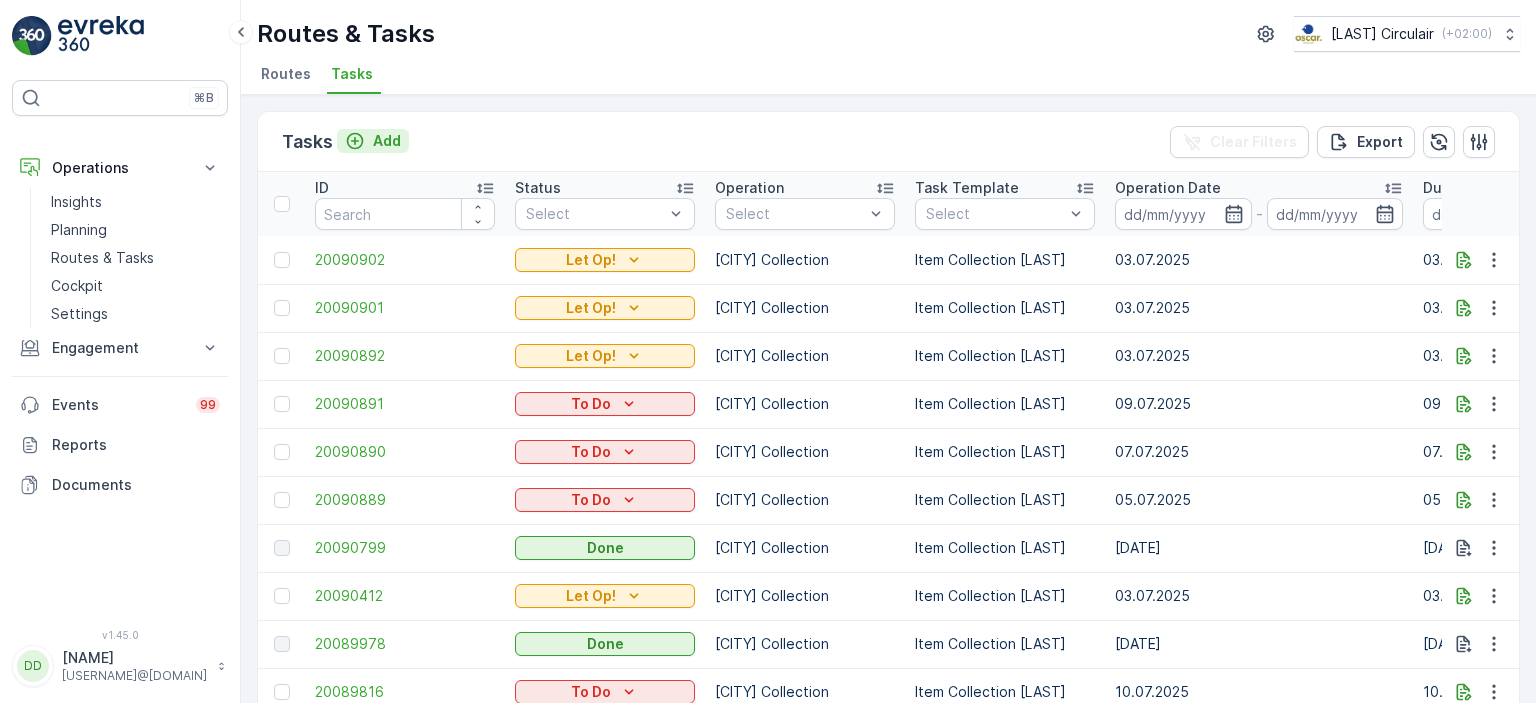 click at bounding box center (355, 141) 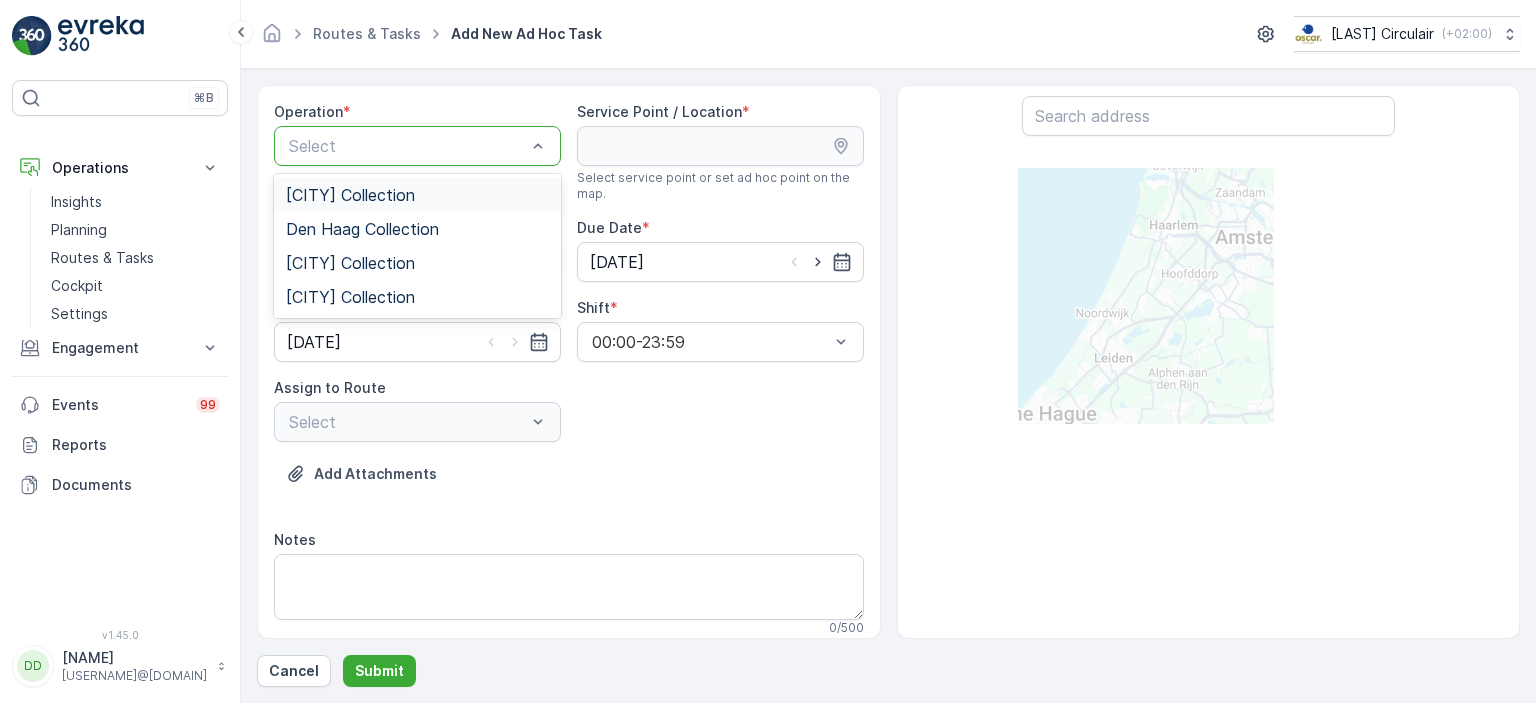 click at bounding box center (407, 146) 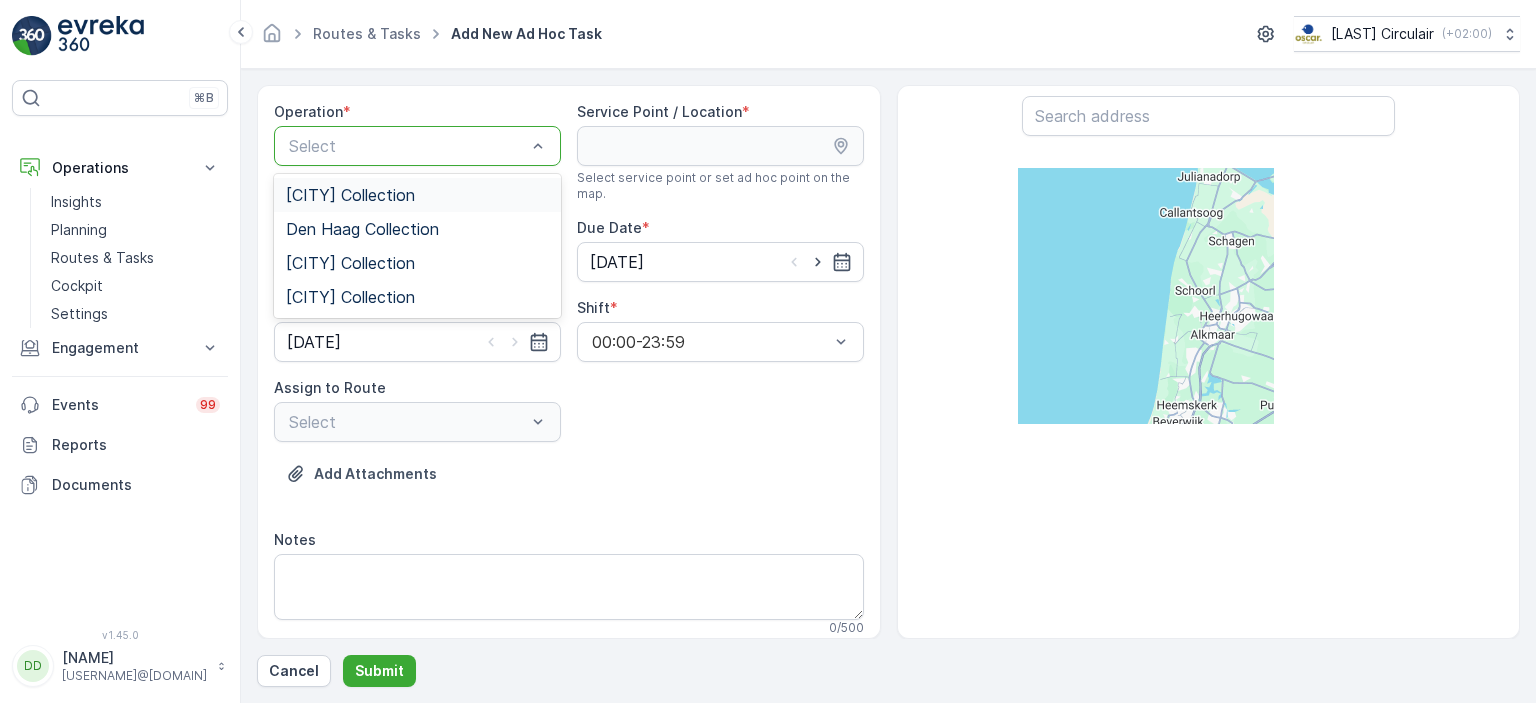 click on "[CITY] [TYPE]" at bounding box center (350, 195) 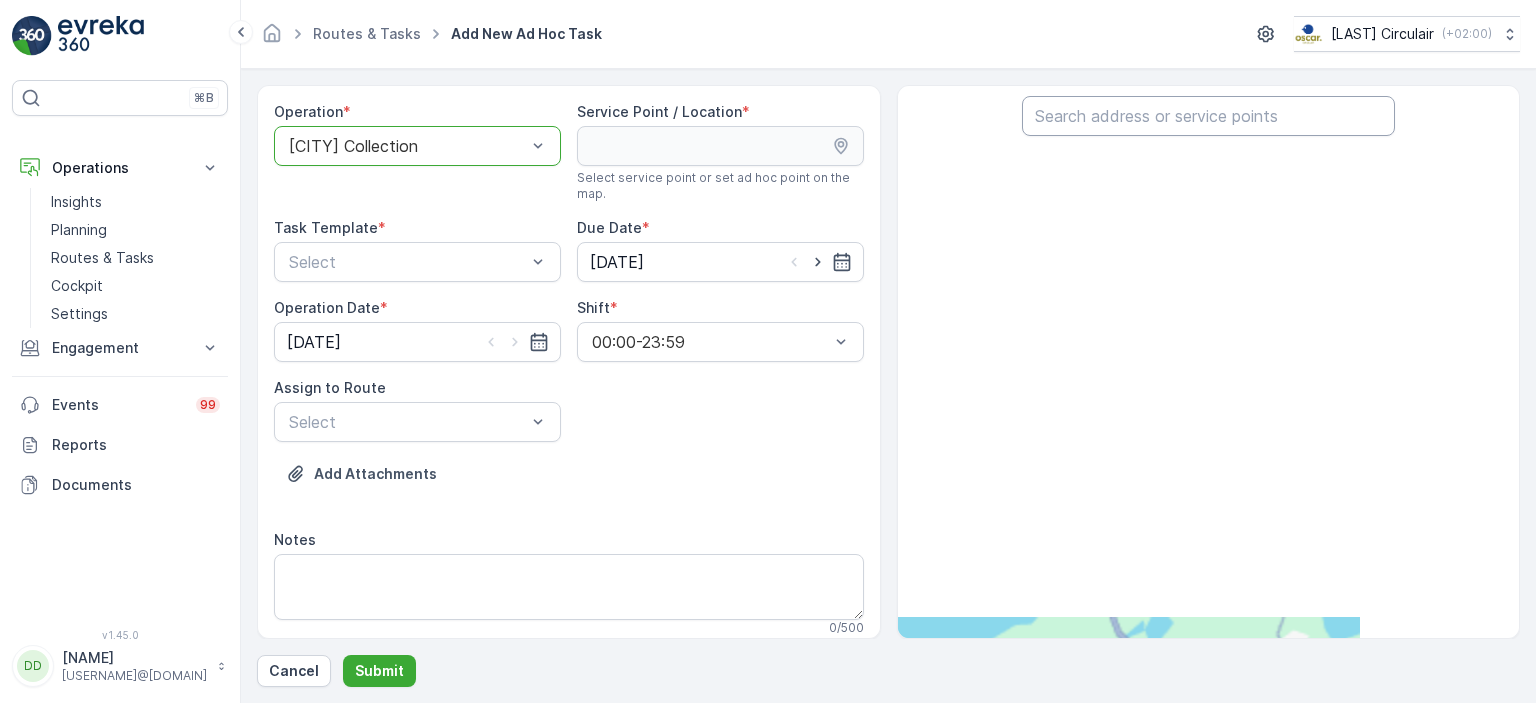 click at bounding box center (1208, 116) 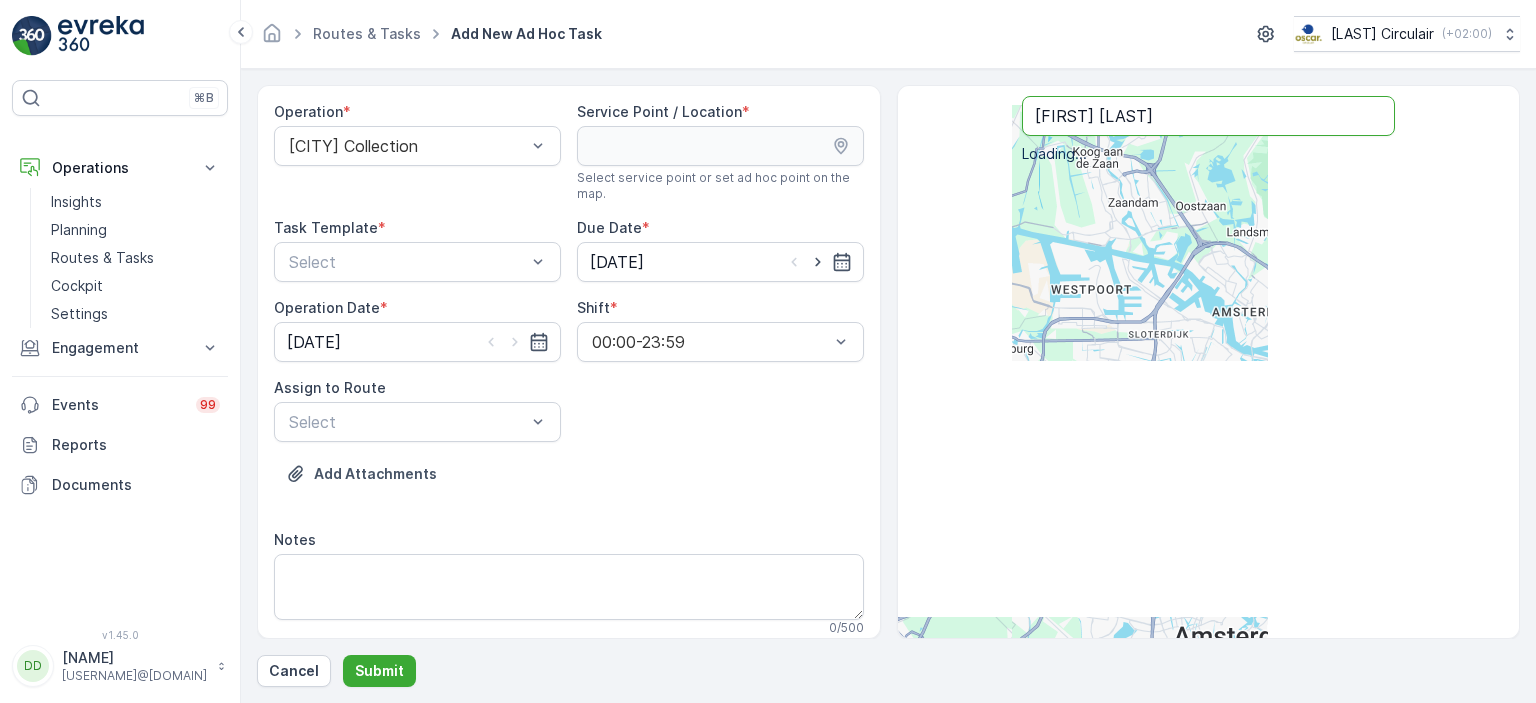 type on "Le petit George" 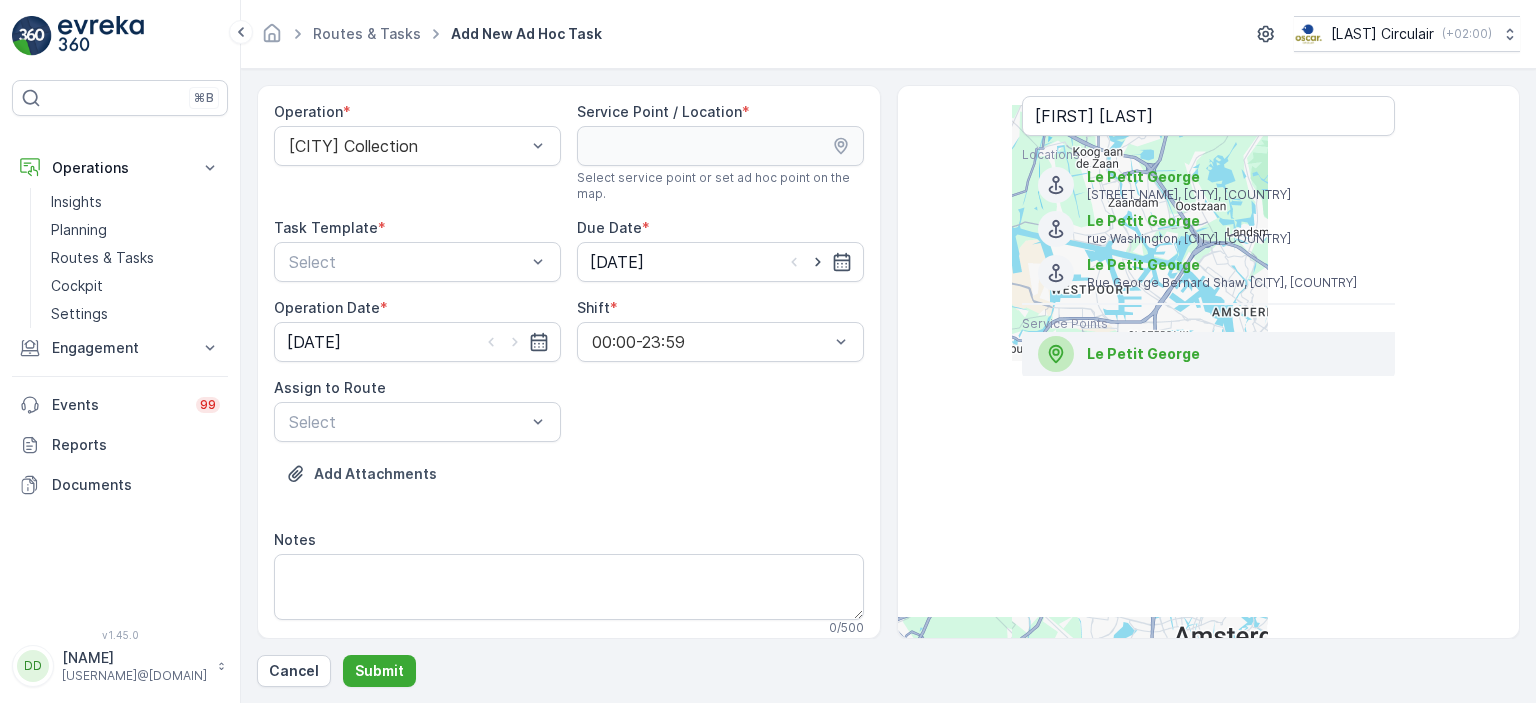 click on "[BRAND_NAME]" at bounding box center [1143, 353] 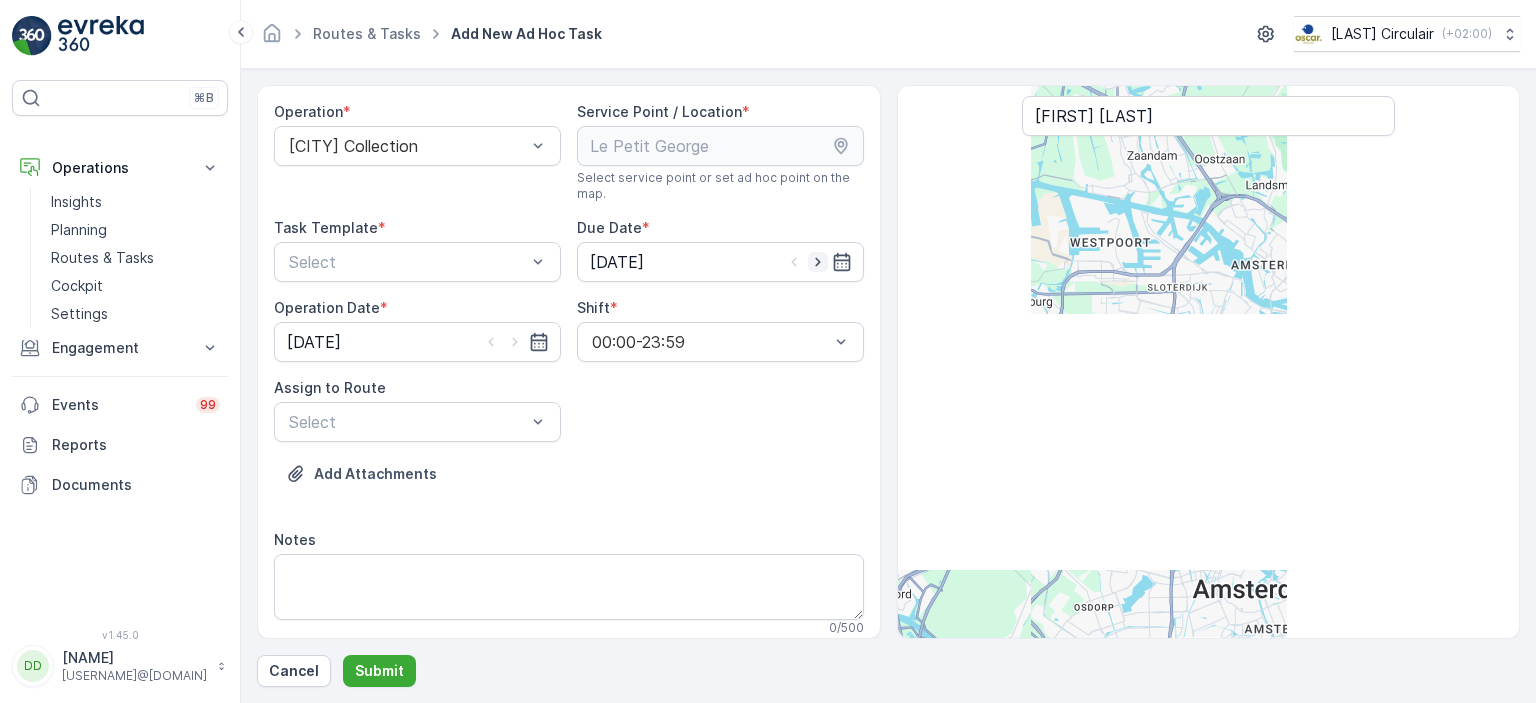click at bounding box center [818, 262] 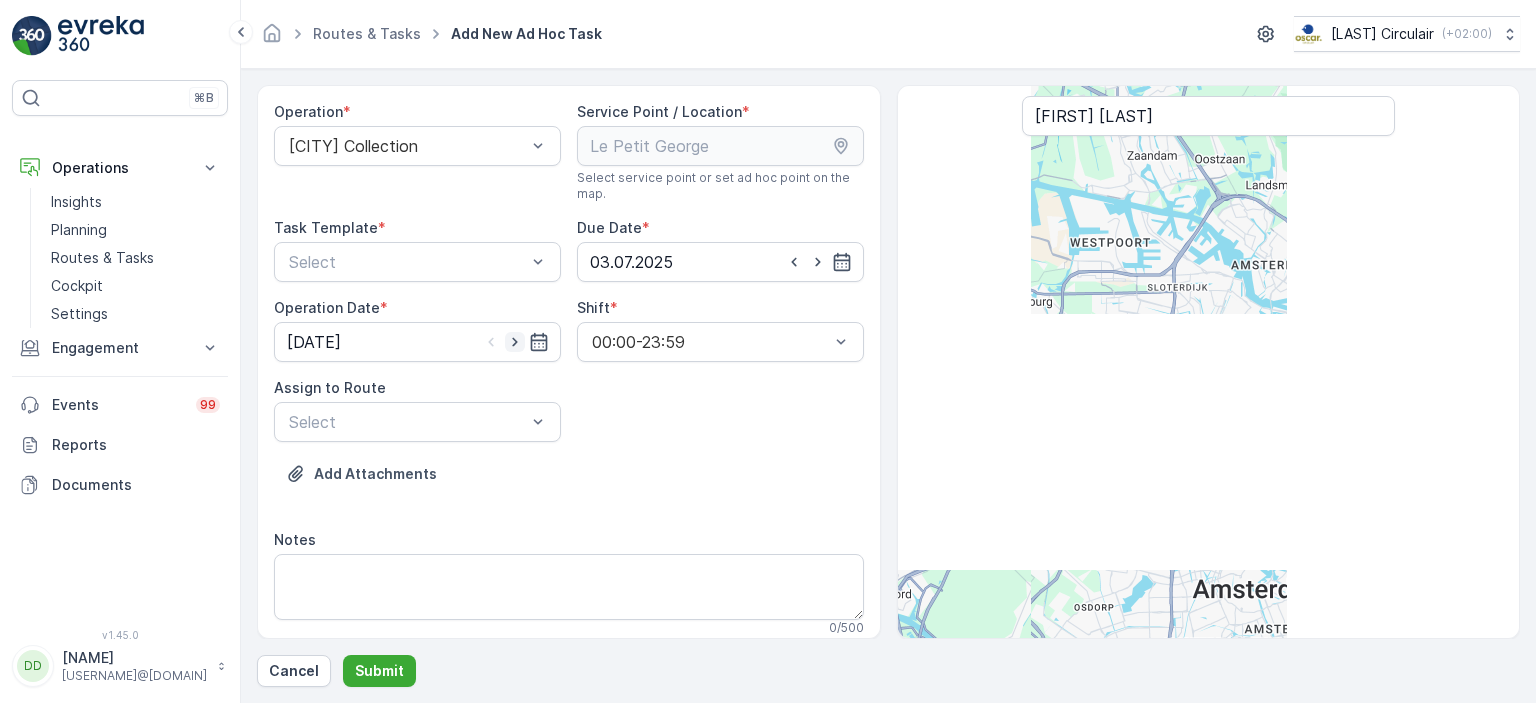 click at bounding box center (817, 262) 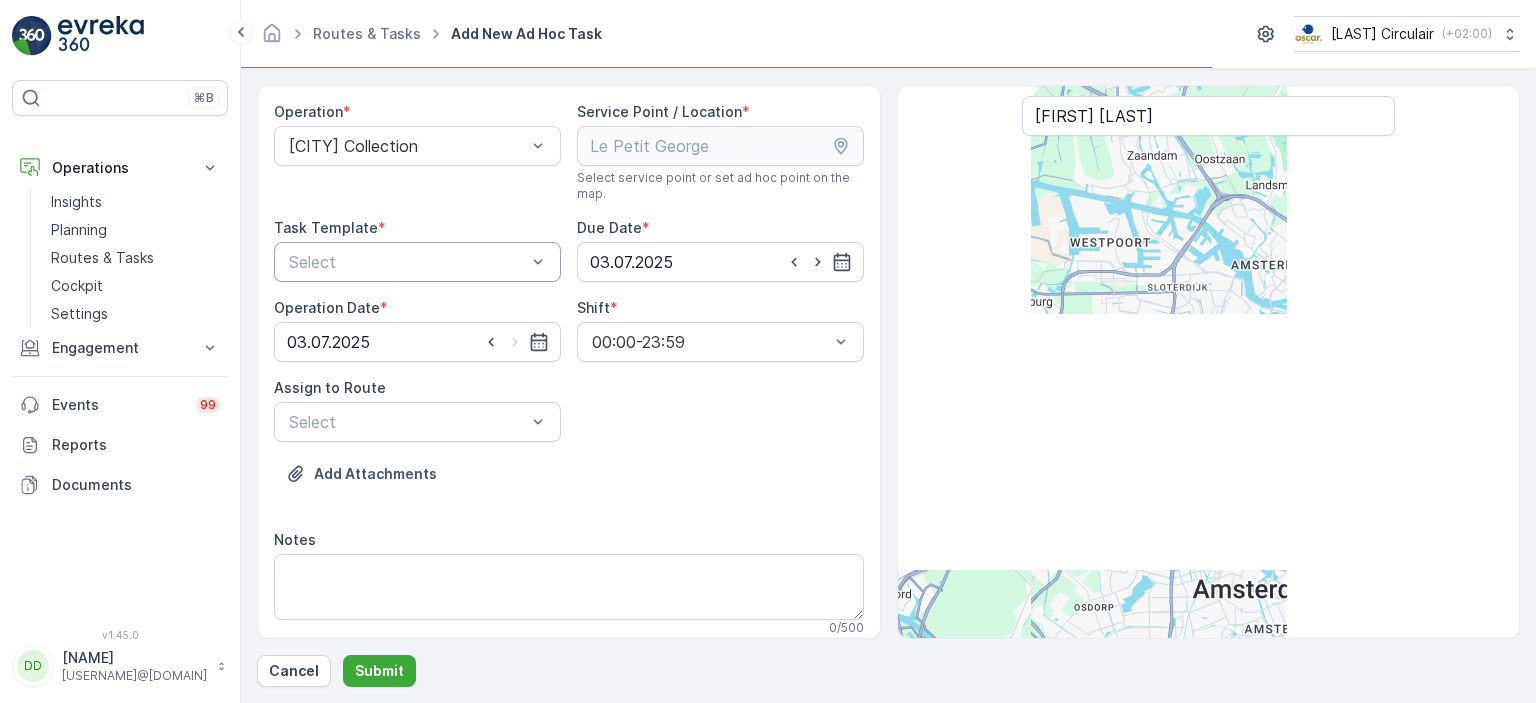 click at bounding box center [407, 262] 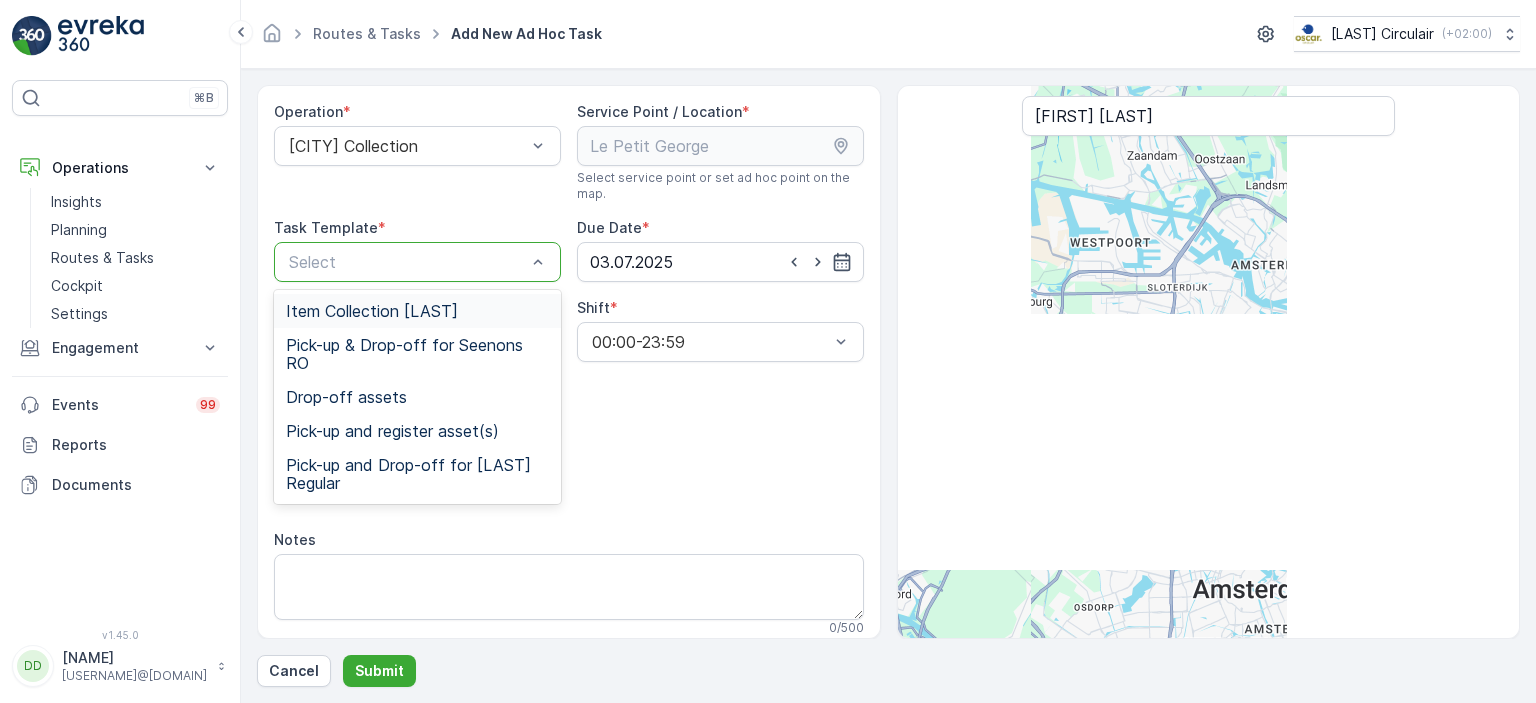 click on "[TYPE] [LOCATION] [TYPE]" at bounding box center [372, 311] 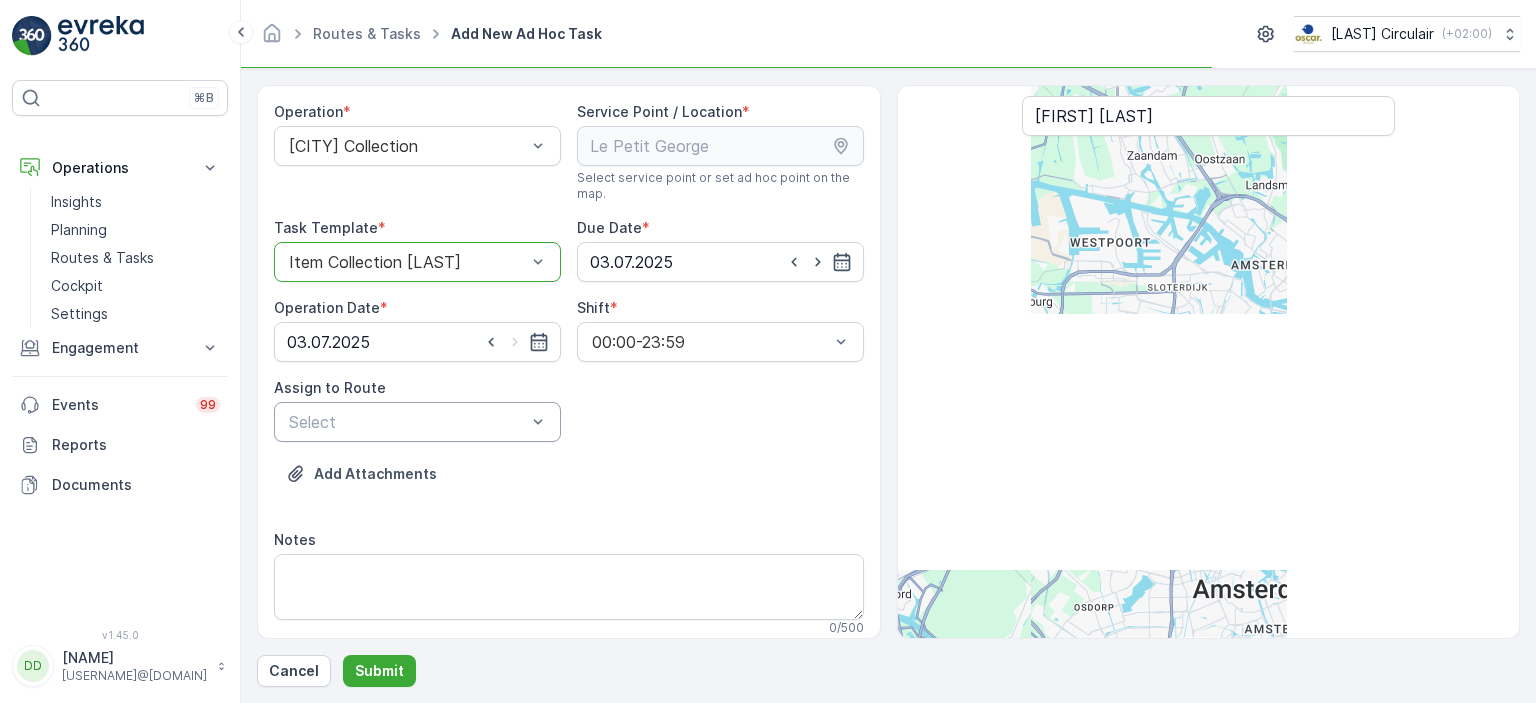 click on "[TYPE]" at bounding box center [417, 422] 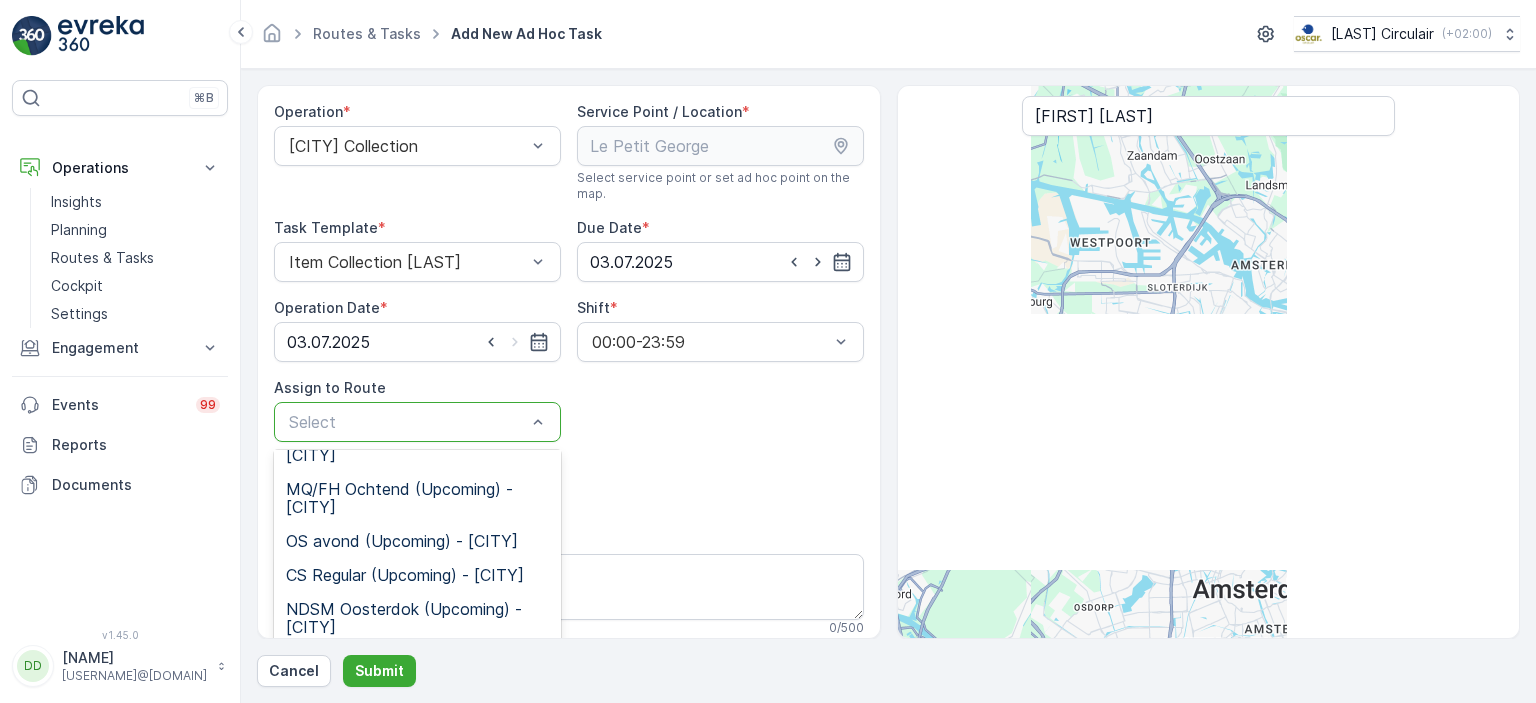 scroll, scrollTop: 234, scrollLeft: 0, axis: vertical 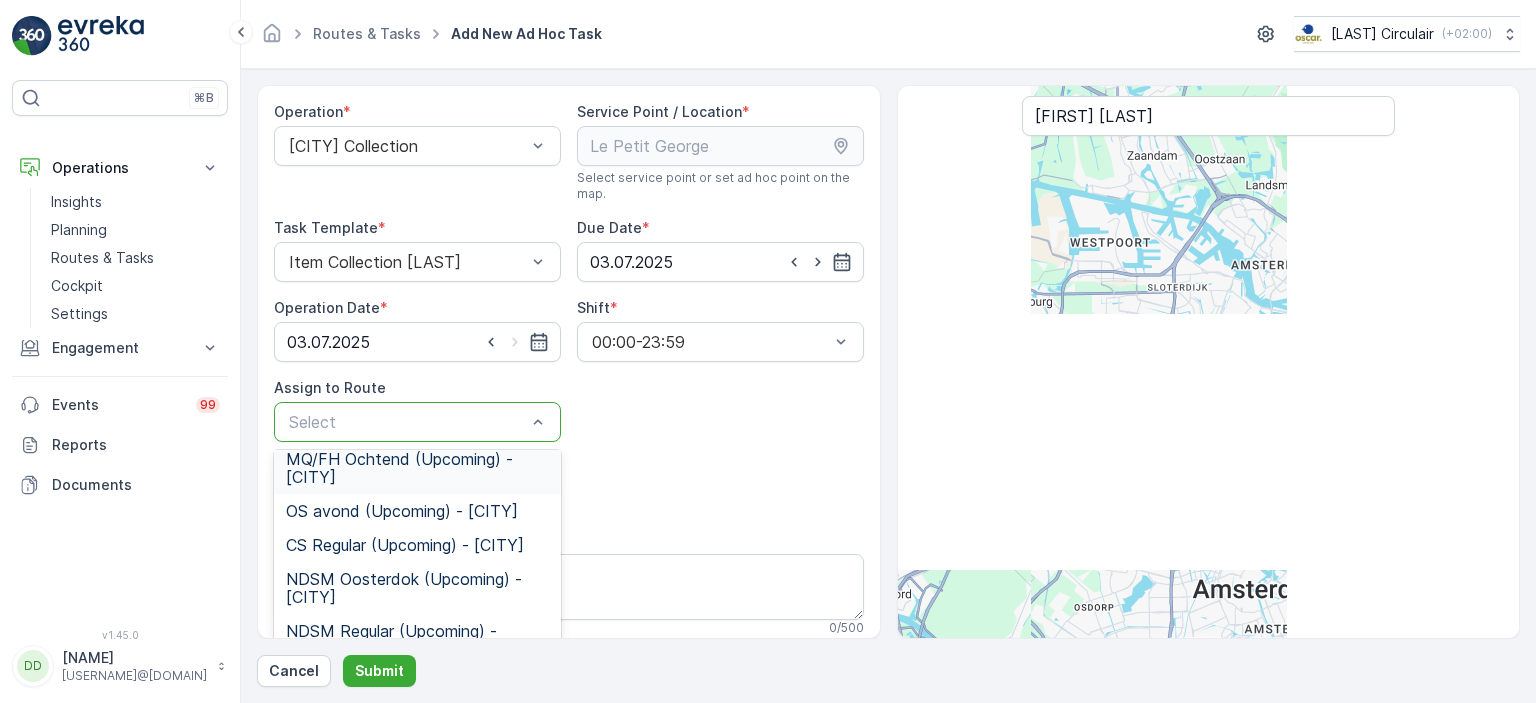 click on "MQ/FH Ochtend (Upcoming) - Amsterdam" at bounding box center (417, 468) 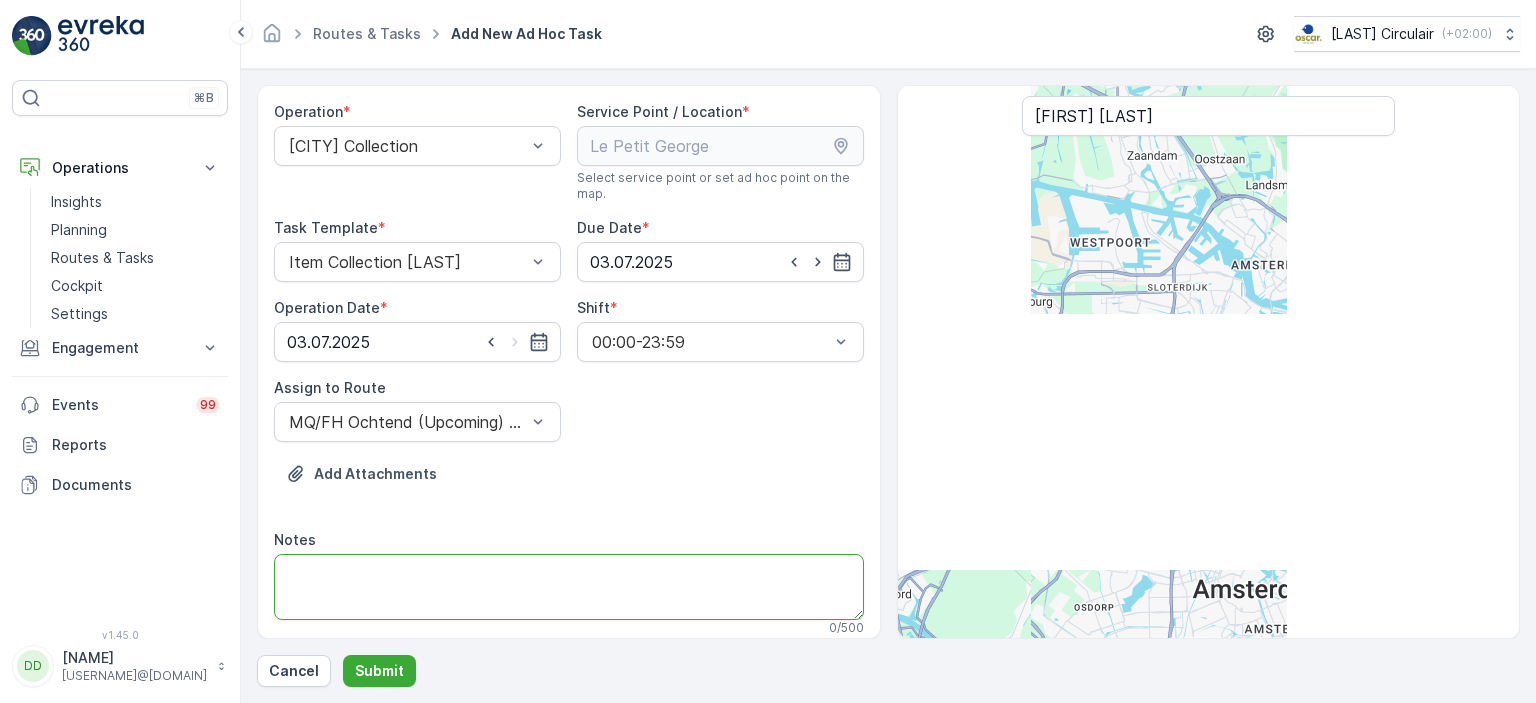 click on "Notes" at bounding box center (569, 587) 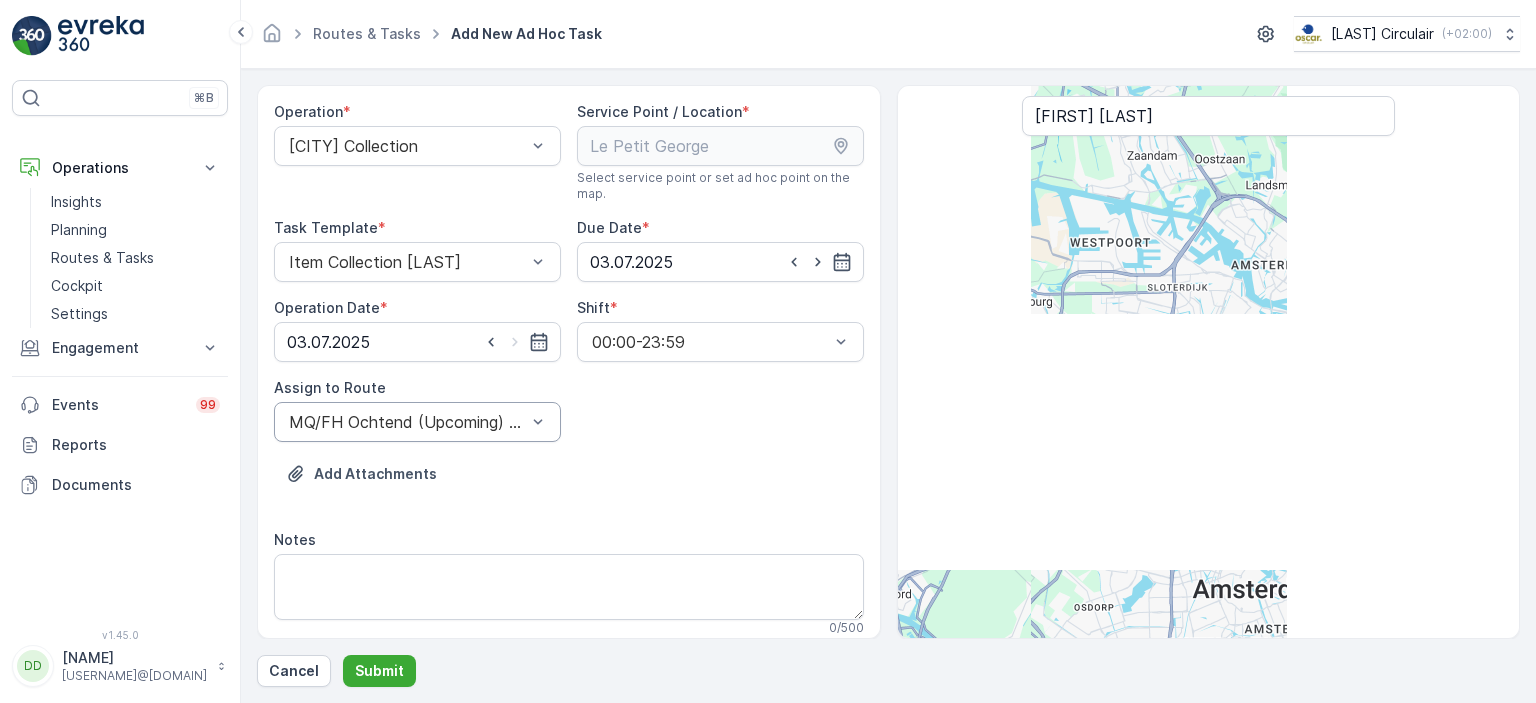 click on "MQ/FH Ochtend (Upcoming) - Amsterdam" at bounding box center (417, 422) 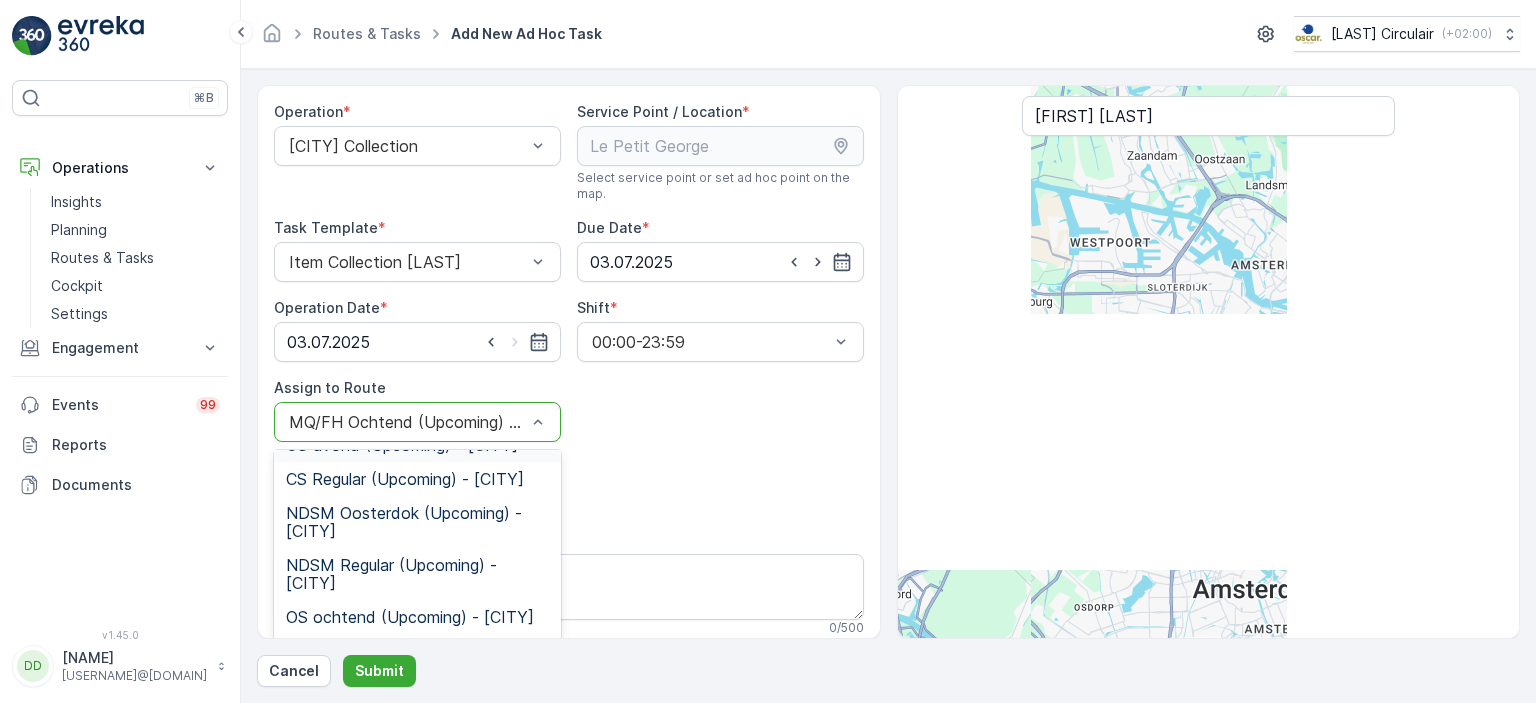 scroll, scrollTop: 360, scrollLeft: 0, axis: vertical 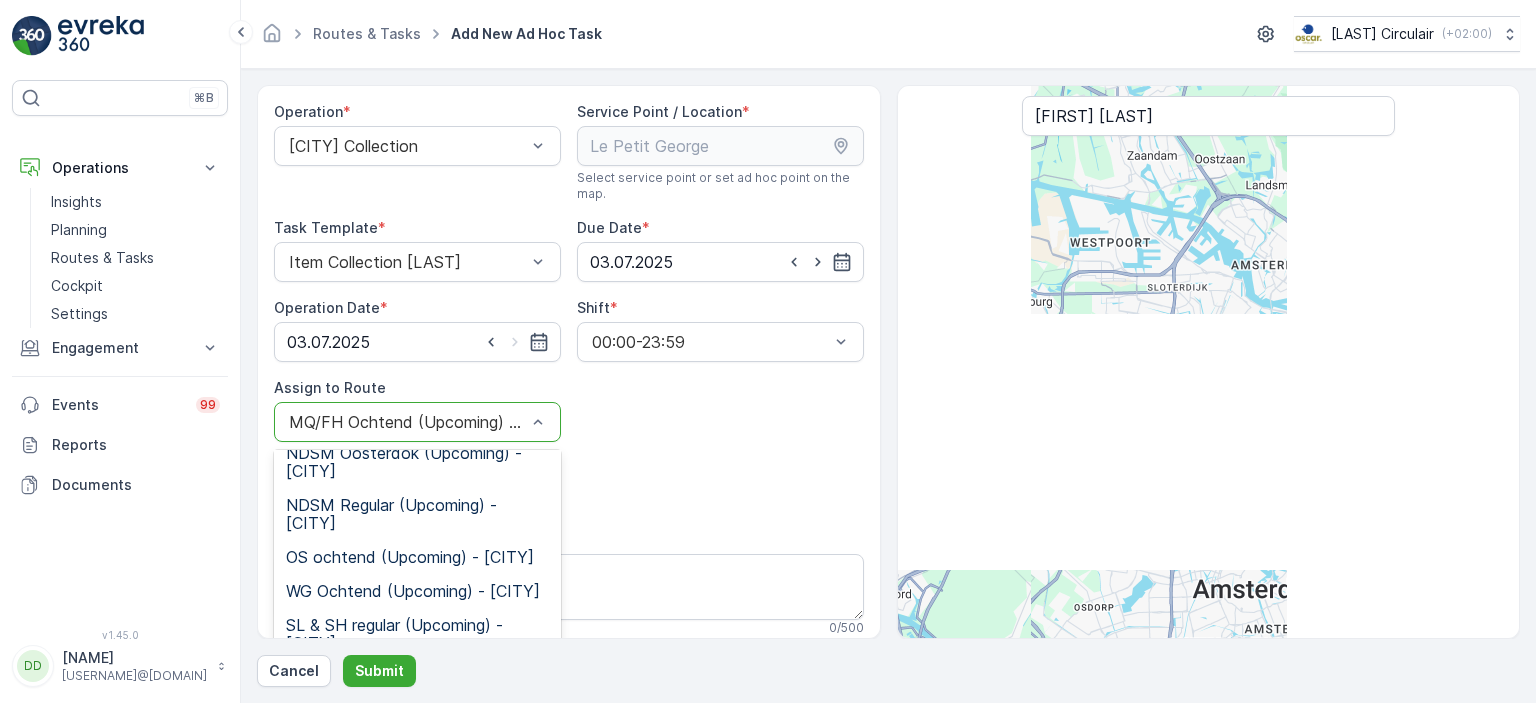 click on "CS Regular (Upcoming) - Amsterdam" at bounding box center (405, 419) 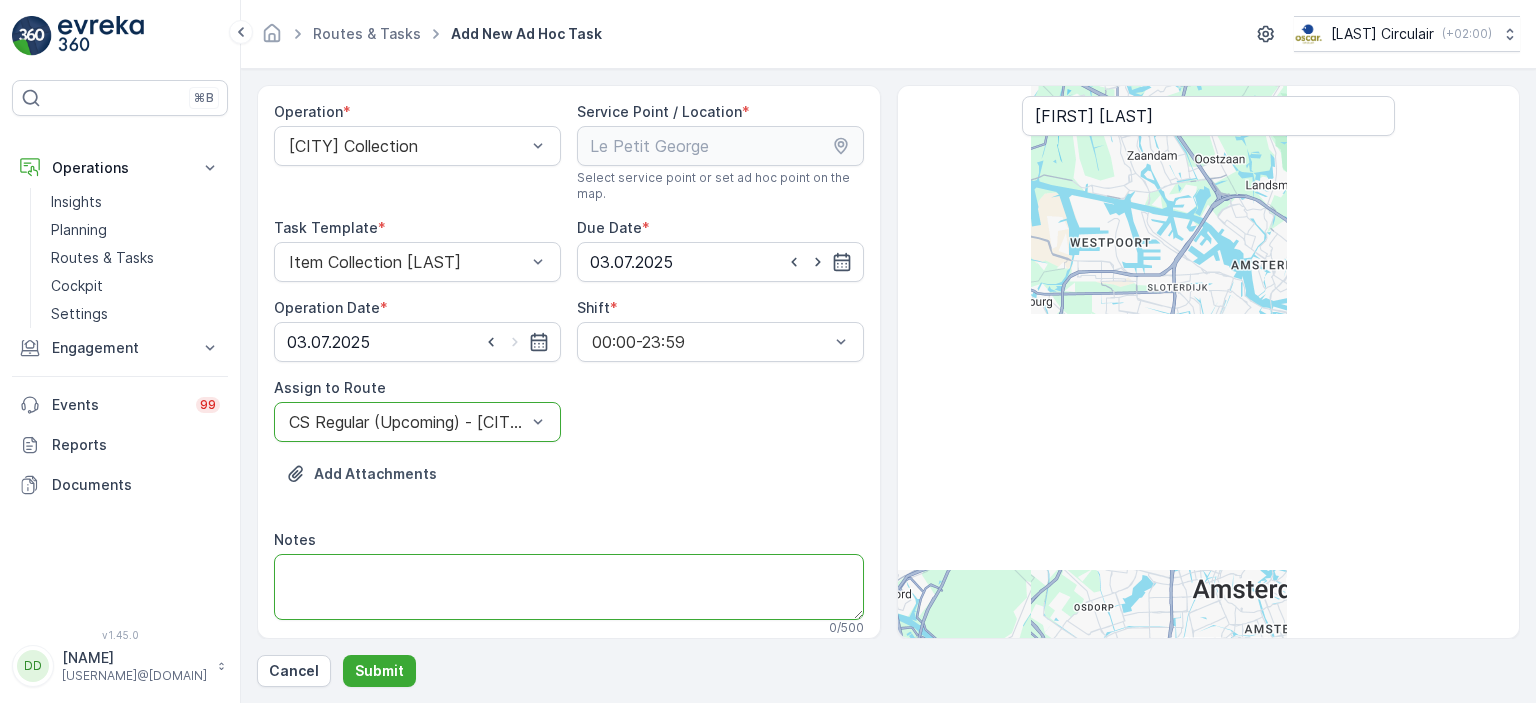 click on "Notes" at bounding box center (569, 587) 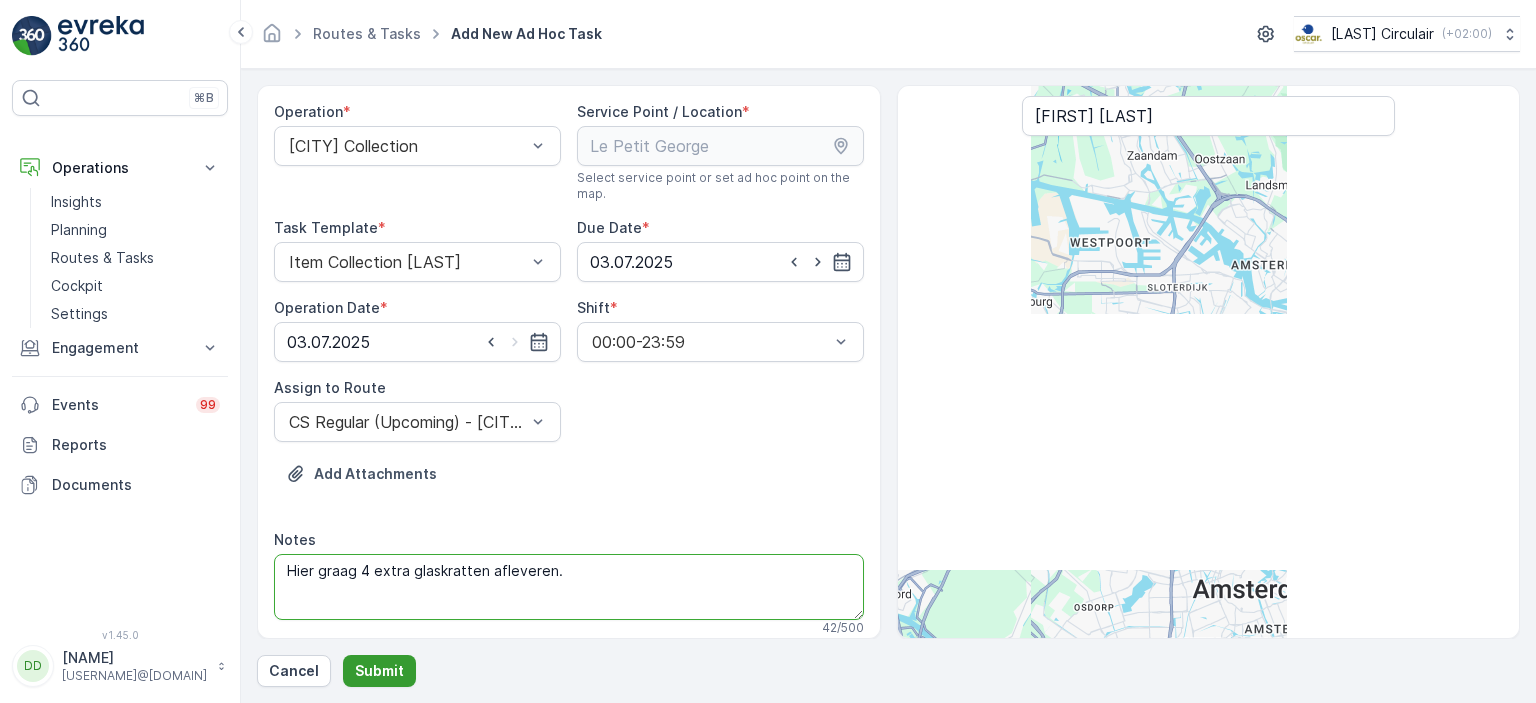 type on "Hier graag 4 extra glaskratten afleveren." 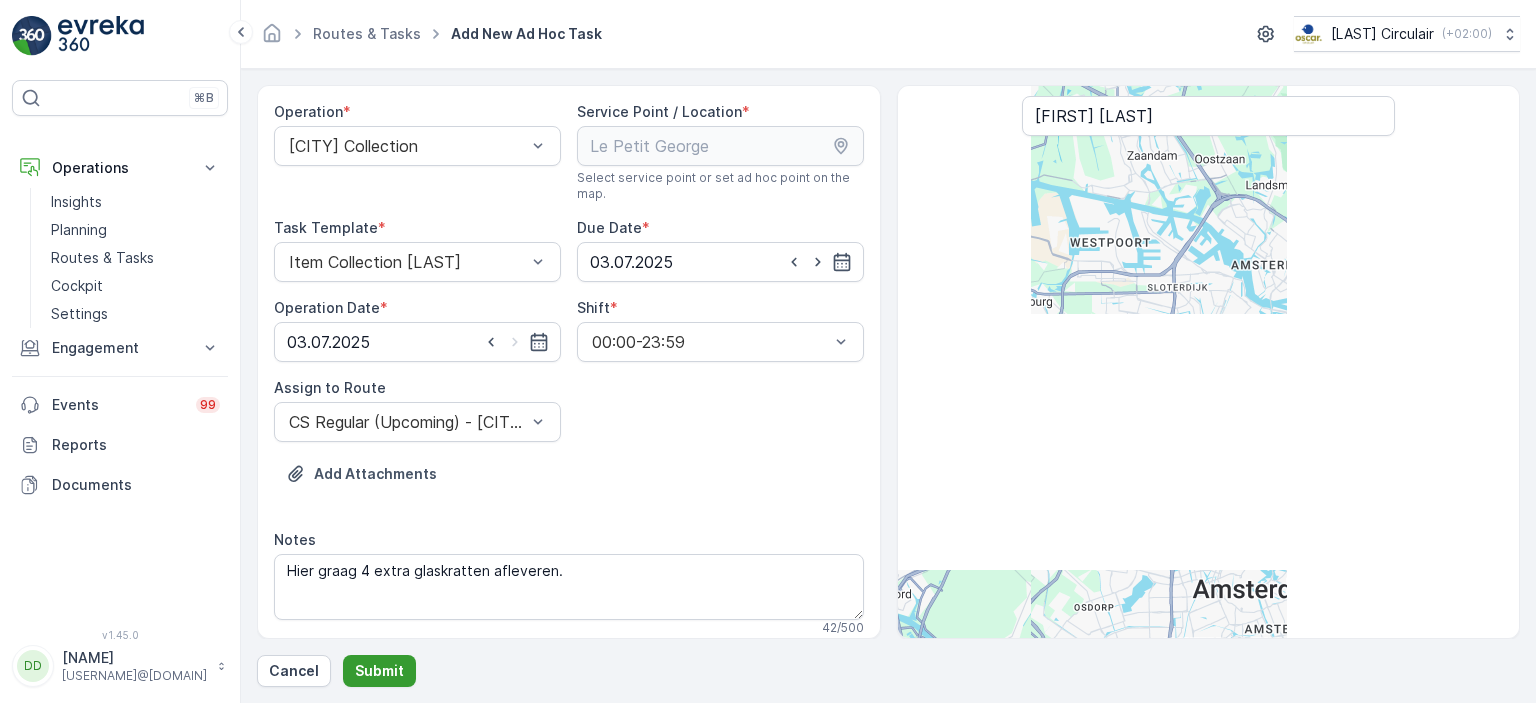 click on "Submit" at bounding box center (379, 671) 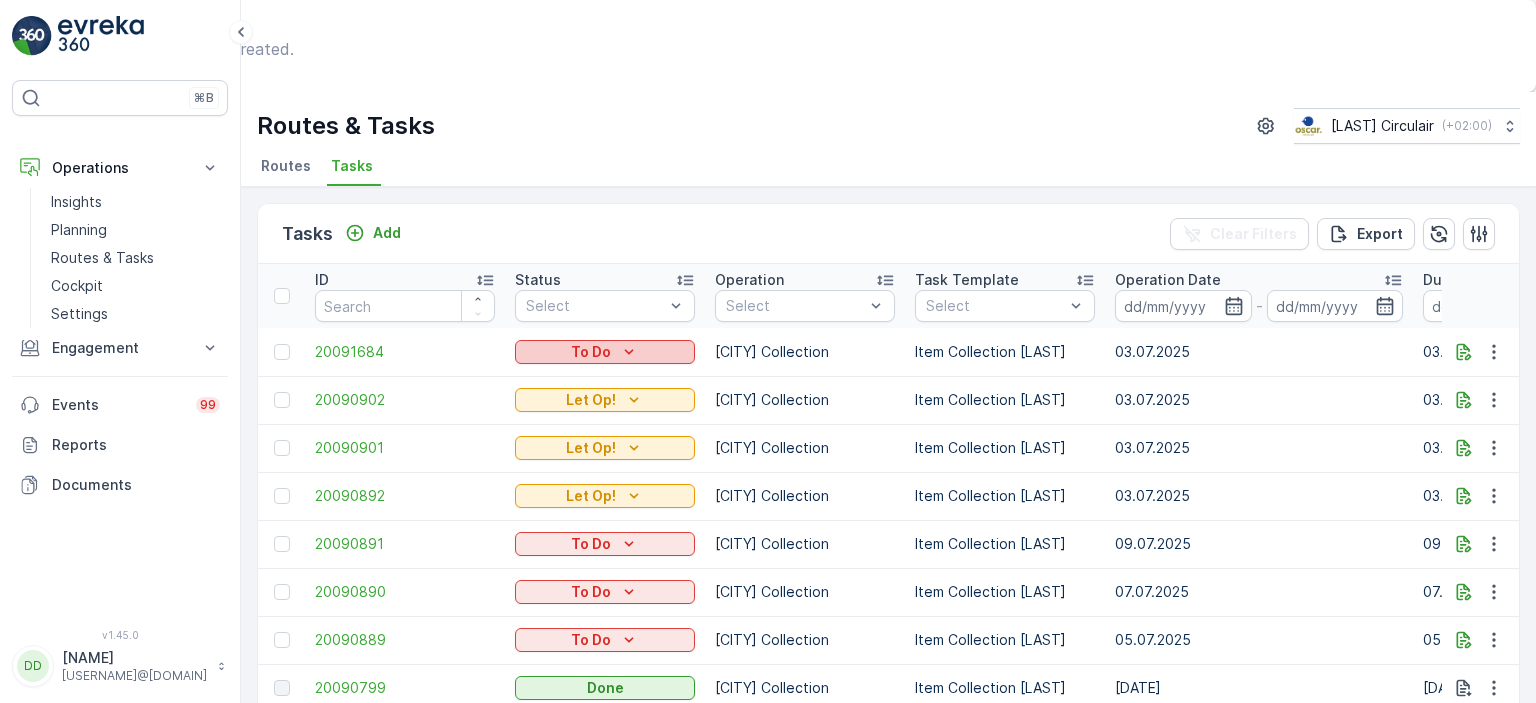 click on "To Do" at bounding box center (605, 352) 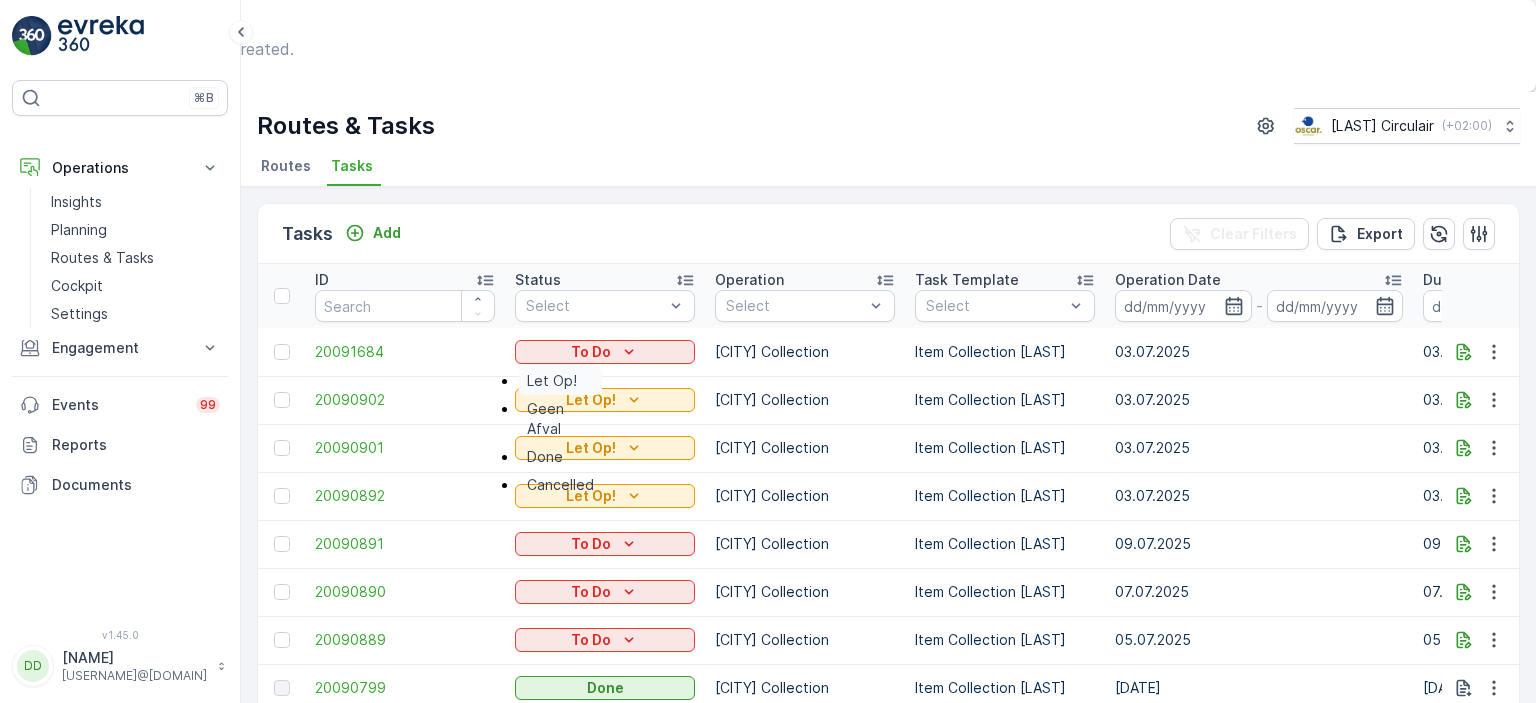 click on "Let Op!" at bounding box center [552, 381] 